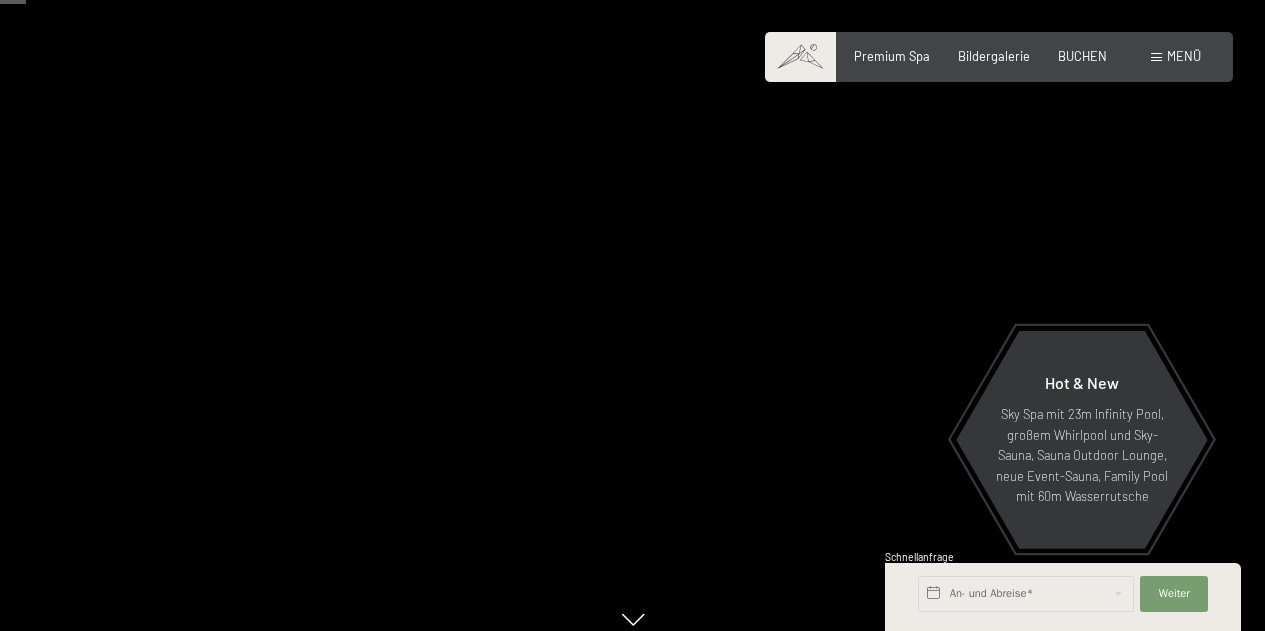 scroll, scrollTop: 165, scrollLeft: 0, axis: vertical 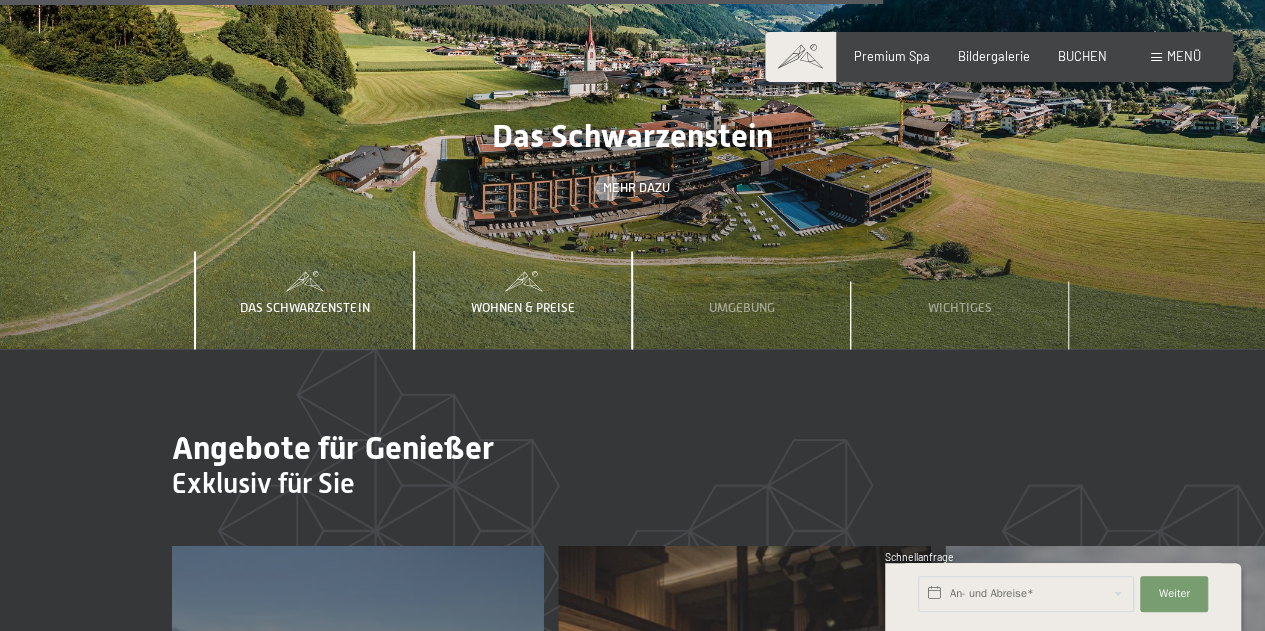 click on "Wohnen & Preise" at bounding box center (523, 307) 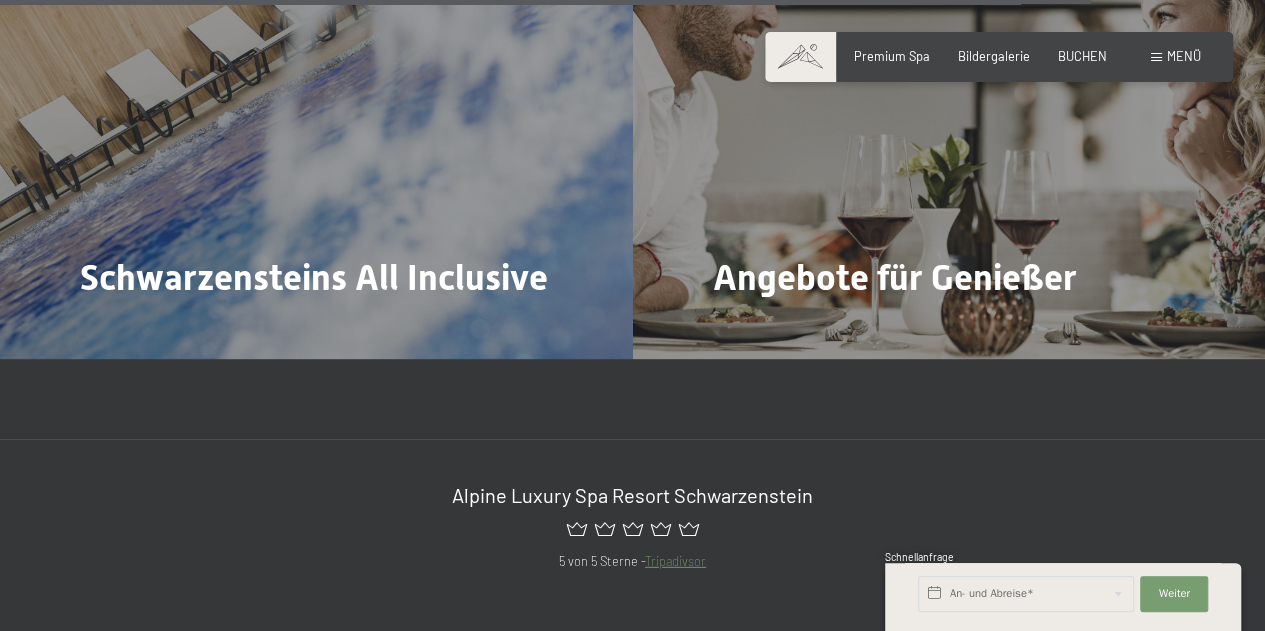 scroll, scrollTop: 6404, scrollLeft: 0, axis: vertical 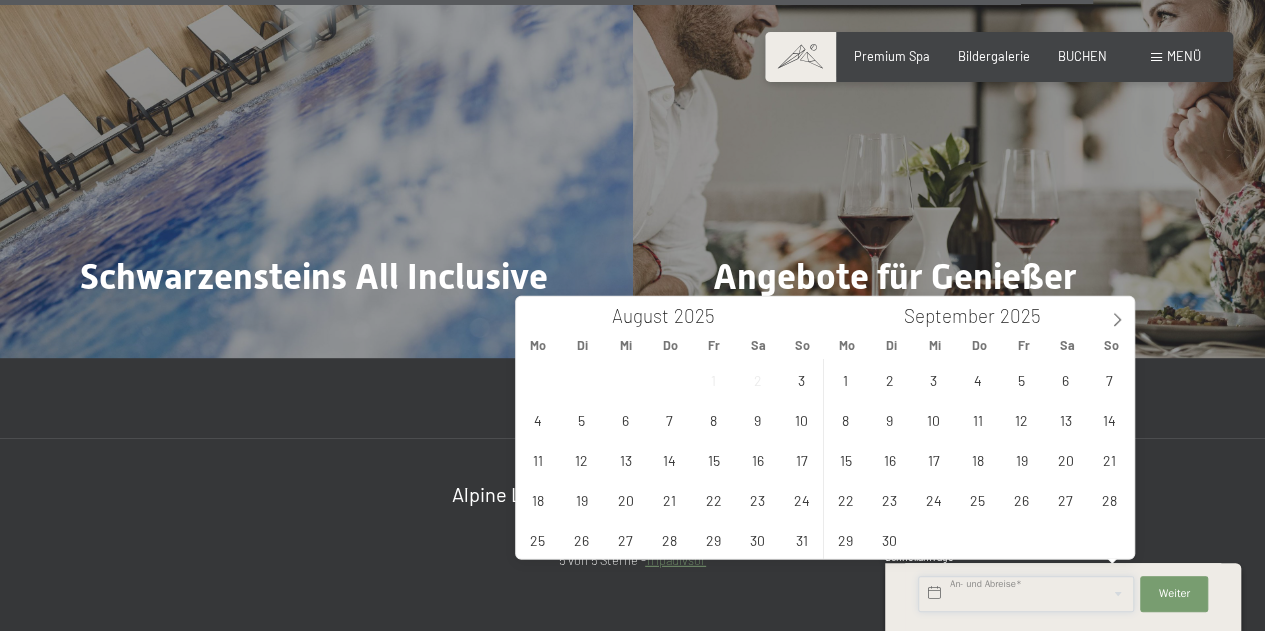 click at bounding box center [1026, 594] 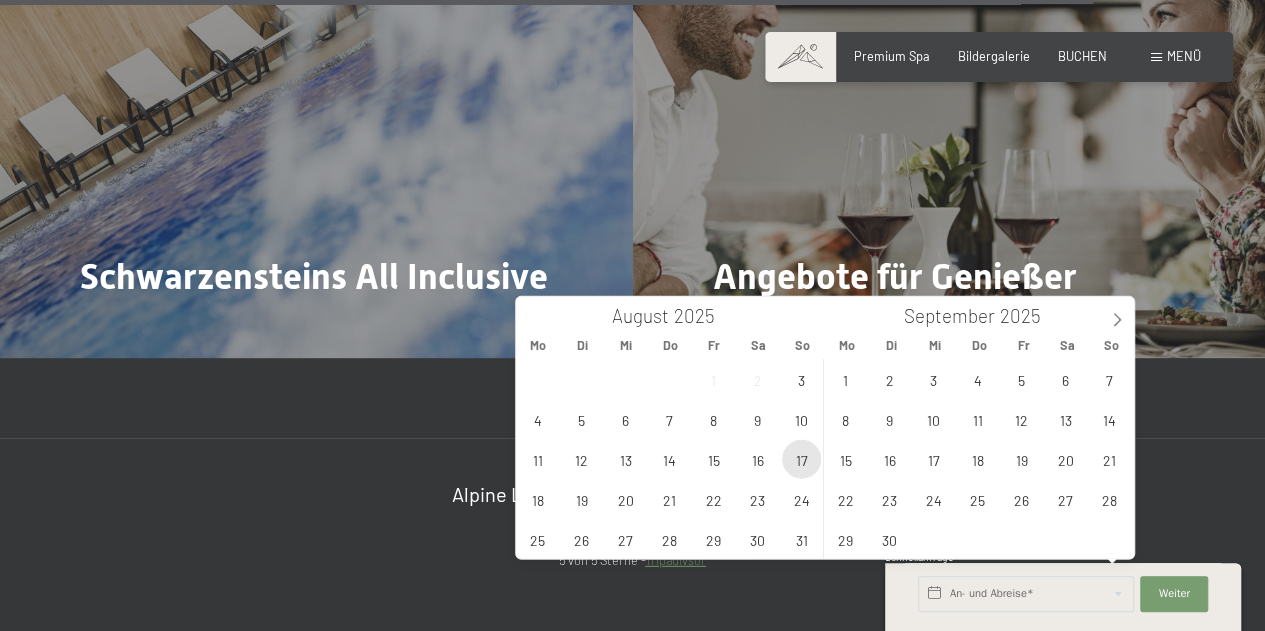 click on "17" at bounding box center [801, 459] 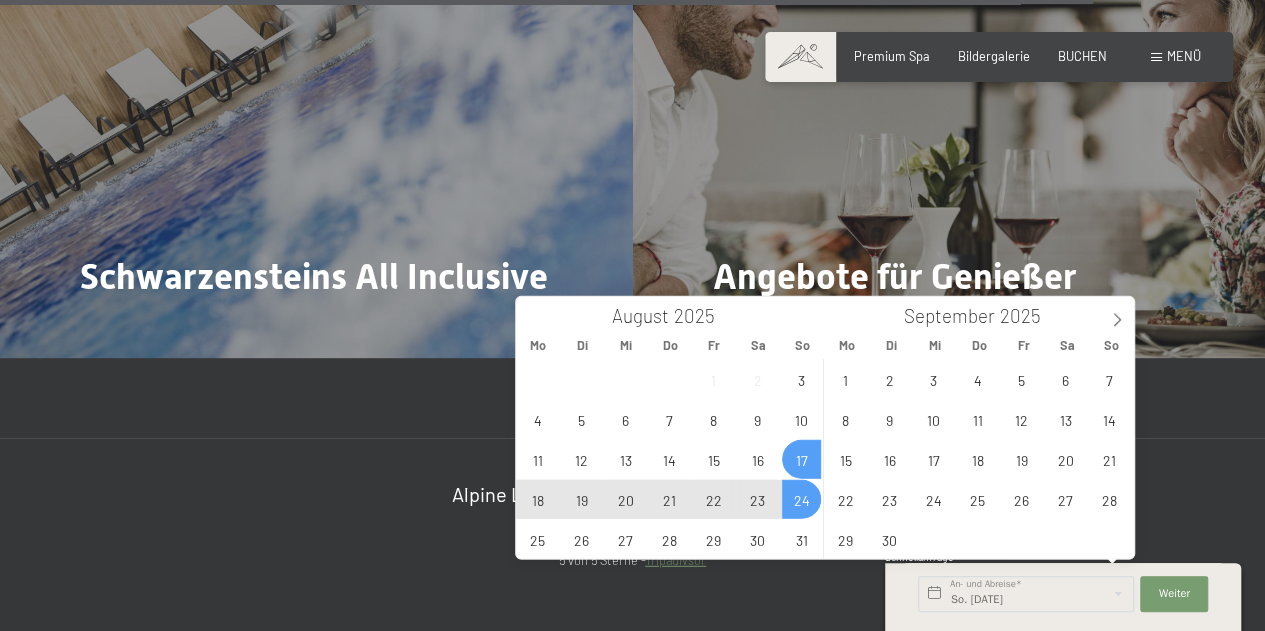 click on "24" at bounding box center (801, 499) 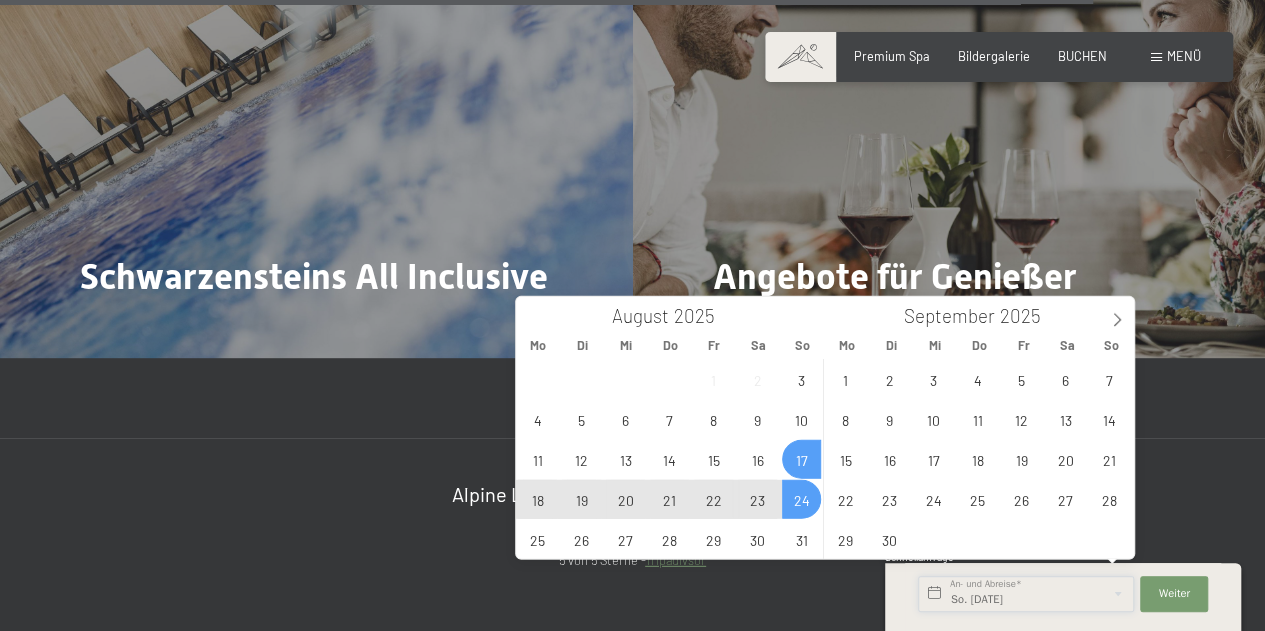type on "So. 17.08.2025 - So. 24.08.2025" 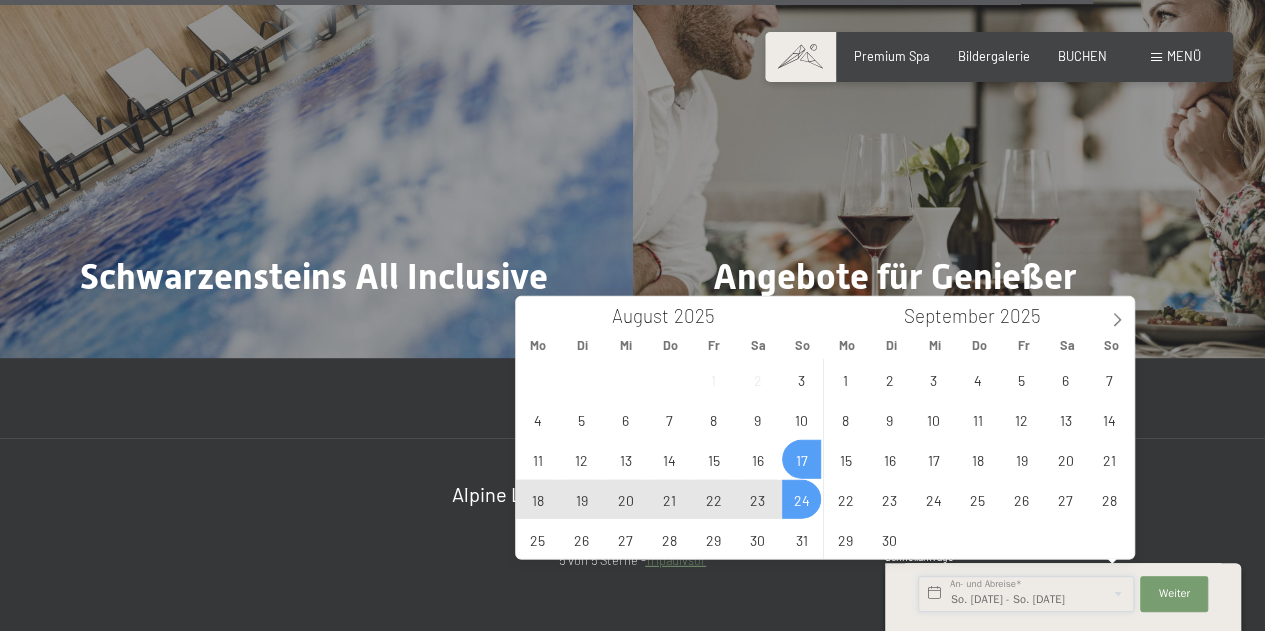 scroll, scrollTop: 0, scrollLeft: 2, axis: horizontal 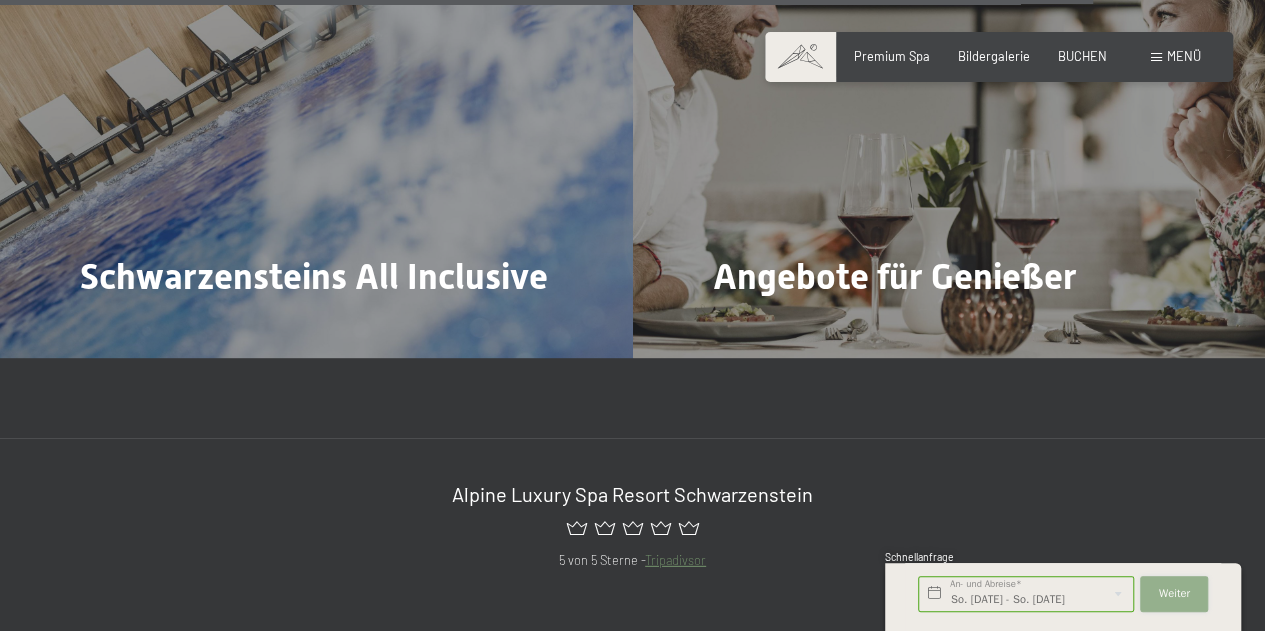 click on "Weiter" at bounding box center (1174, 594) 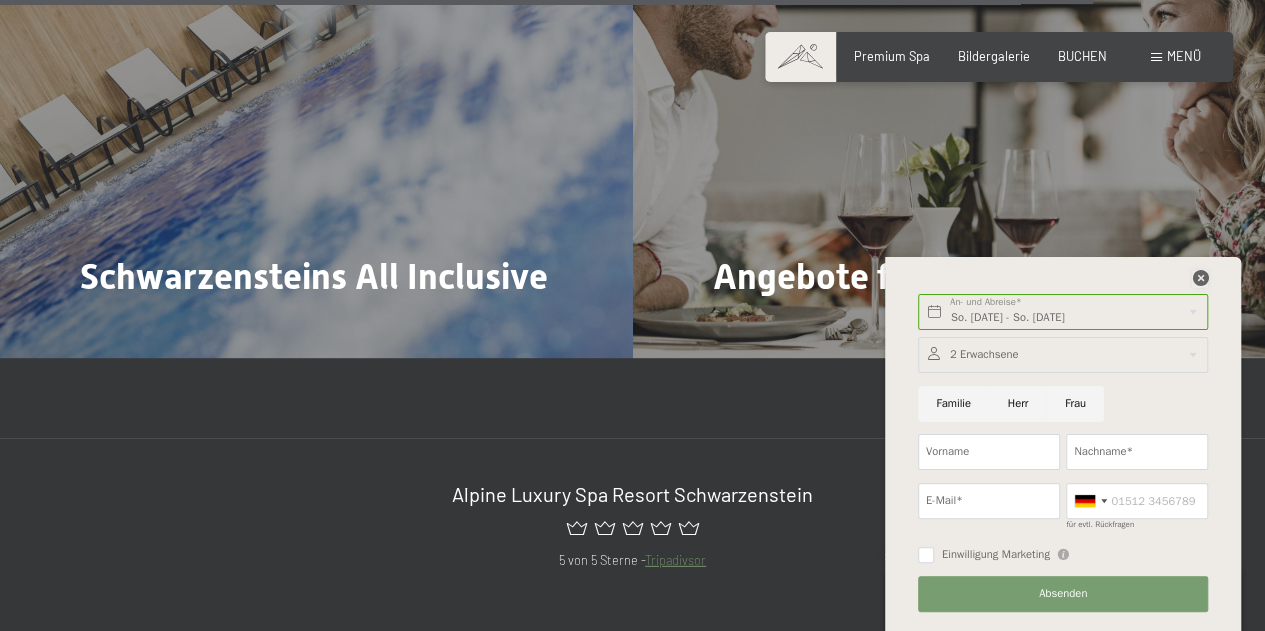 click at bounding box center [1200, 278] 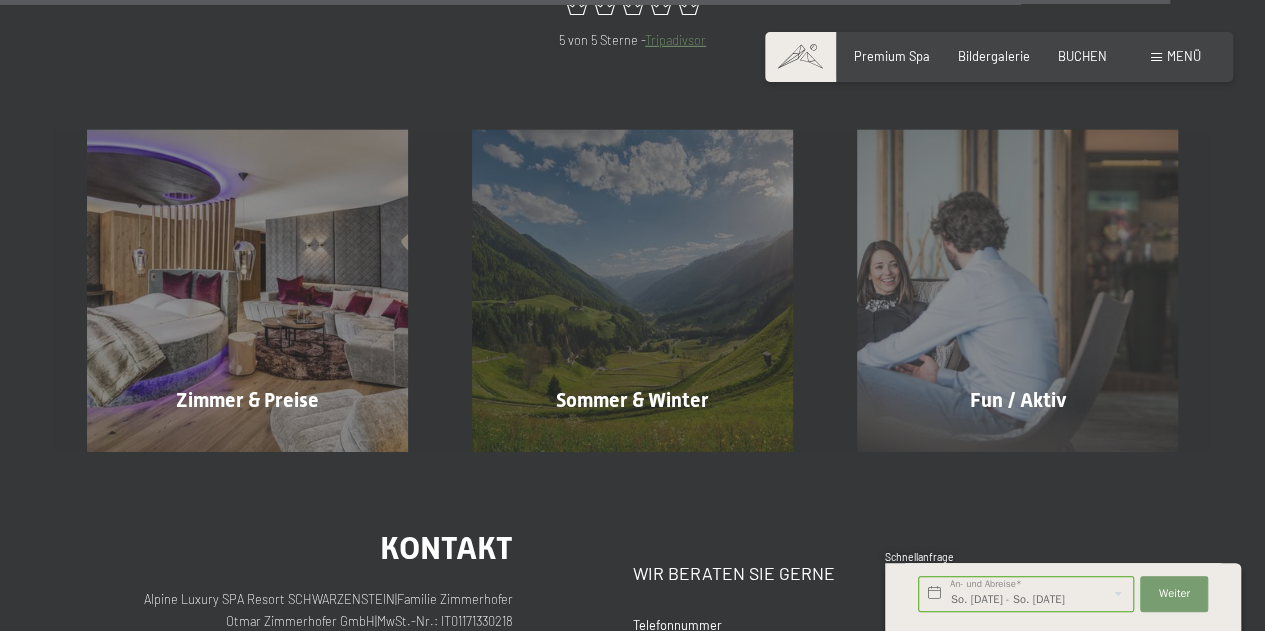 scroll, scrollTop: 6939, scrollLeft: 0, axis: vertical 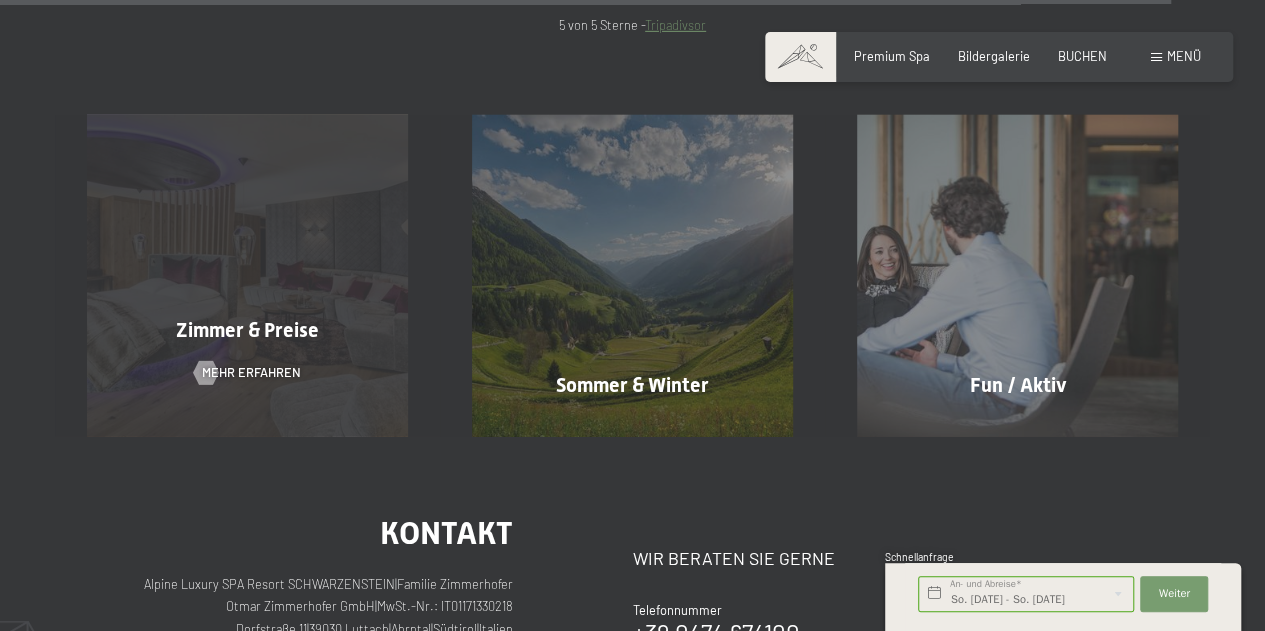 click on "Zimmer & Preise           Mehr erfahren" at bounding box center (247, 275) 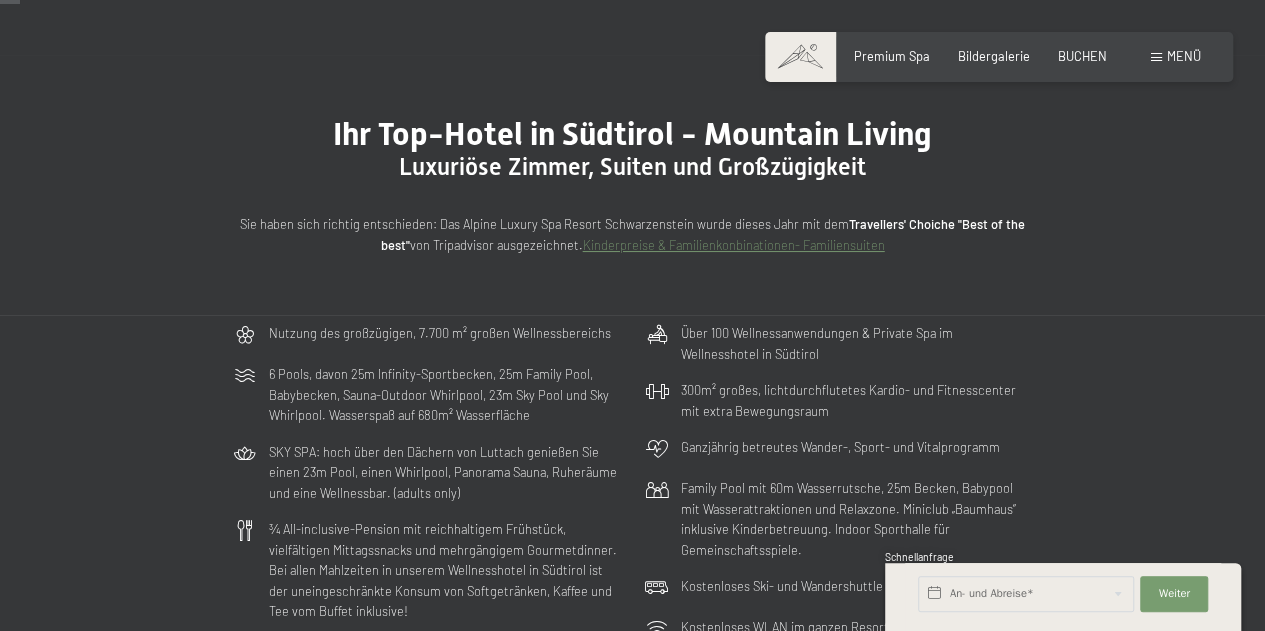scroll, scrollTop: 0, scrollLeft: 0, axis: both 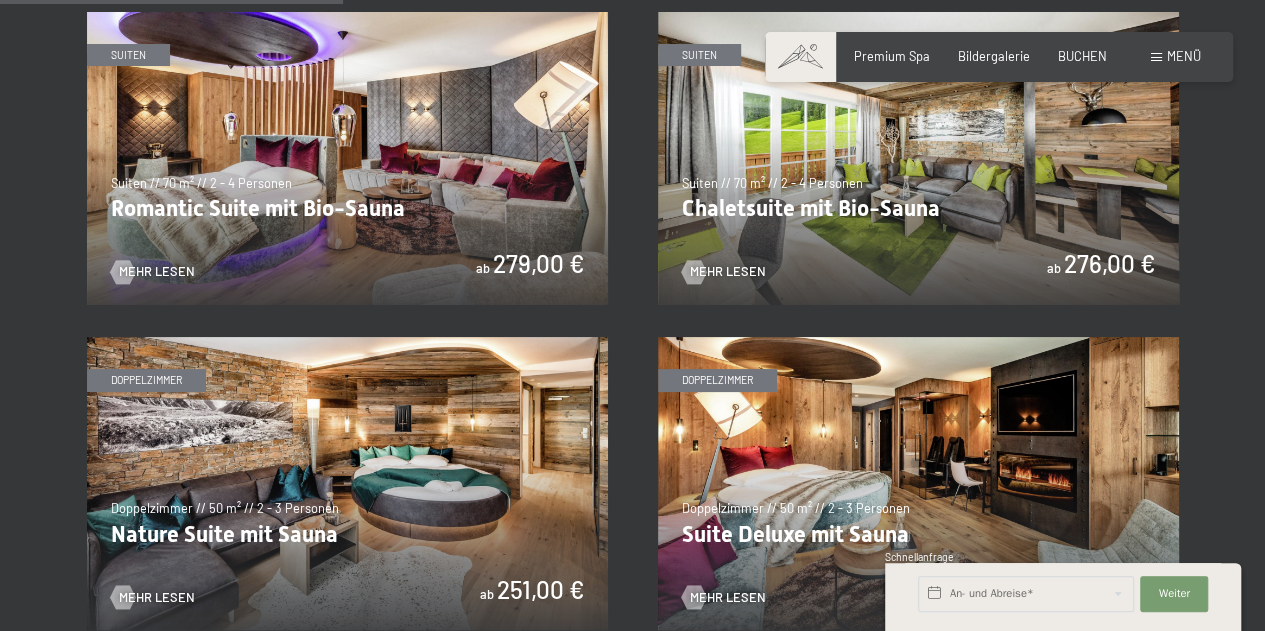 click at bounding box center (918, 158) 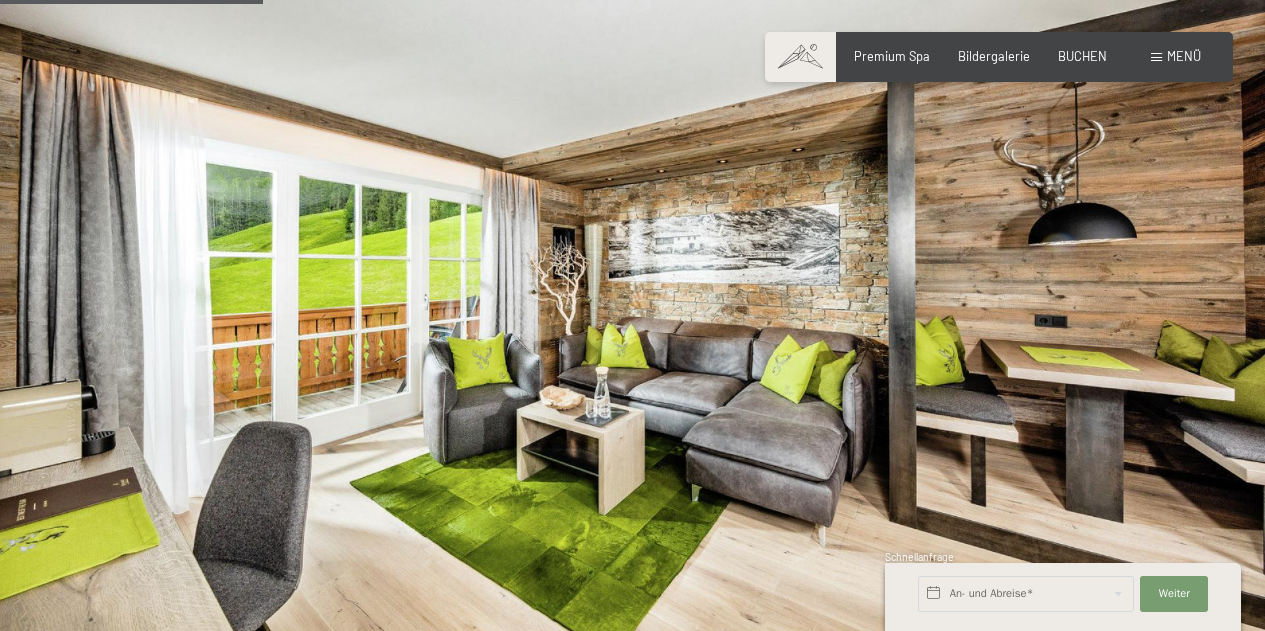 scroll, scrollTop: 483, scrollLeft: 0, axis: vertical 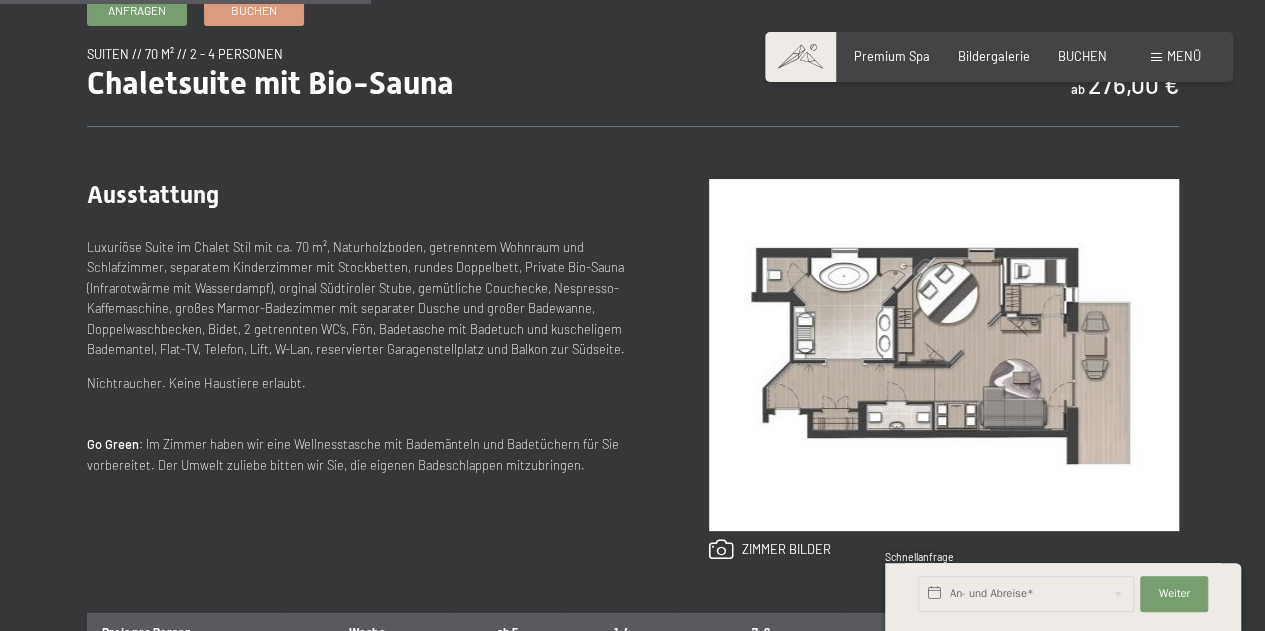 click on "Menü" at bounding box center [1176, 57] 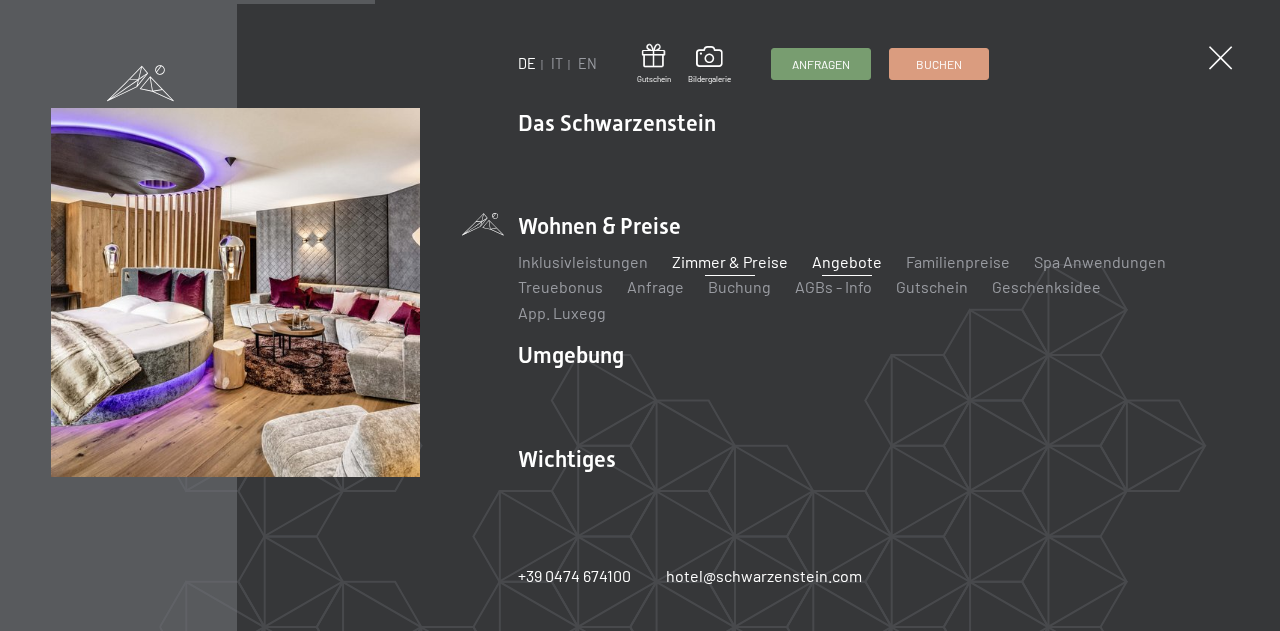 click on "Angebote" at bounding box center [847, 261] 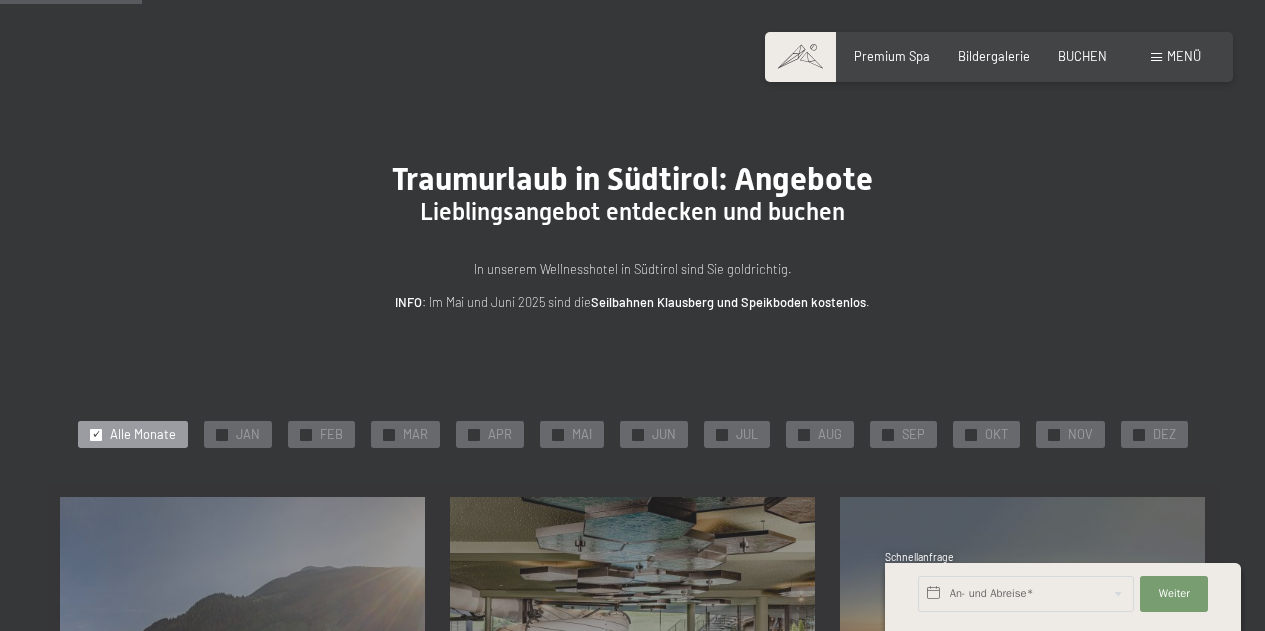 scroll, scrollTop: 327, scrollLeft: 0, axis: vertical 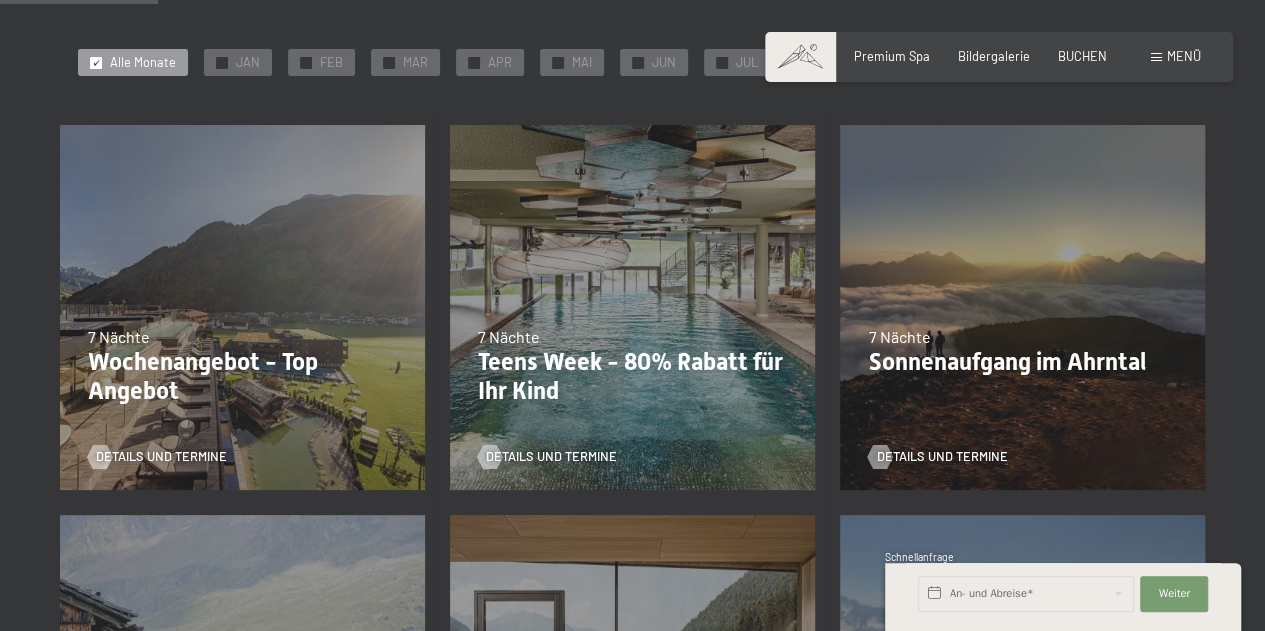 click on "26.07.2025–12.04.2026     09.05.–23.12.2026          7 Nächte         Wochenangebot - Top Angebot                 Details und Termine" at bounding box center (242, 307) 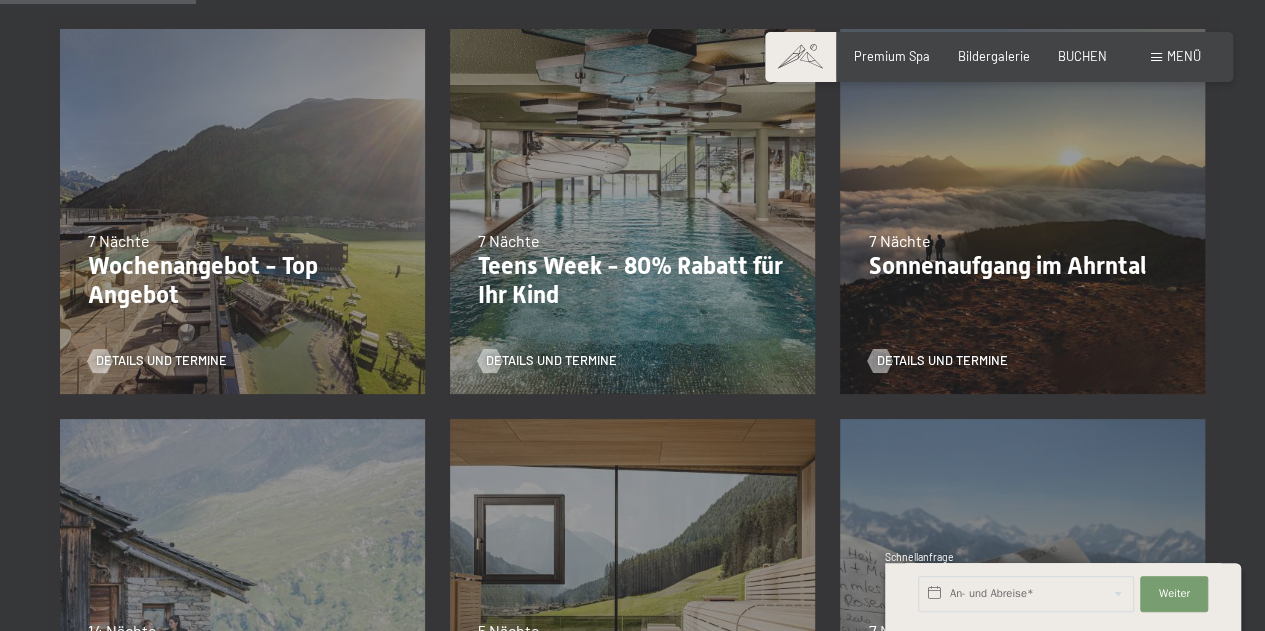 scroll, scrollTop: 458, scrollLeft: 0, axis: vertical 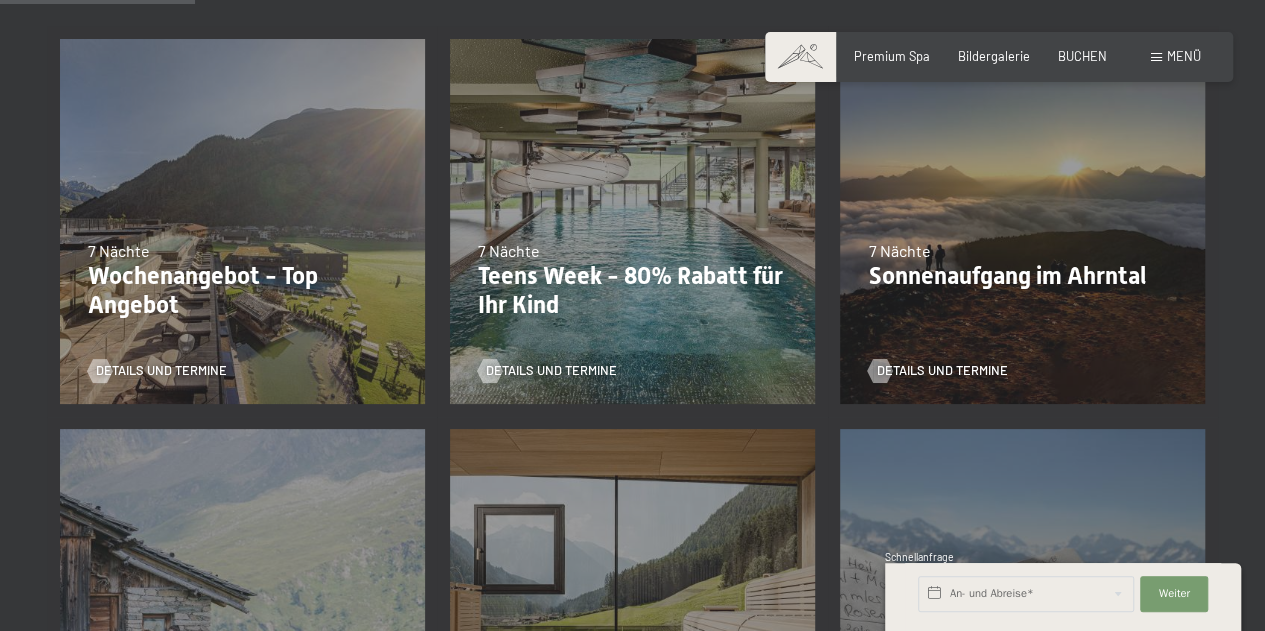click on "26.07.2025–12.04.2026     09.05.–23.12.2026          7 Nächte         Wochenangebot - Top Angebot                 Details und Termine" at bounding box center (242, 221) 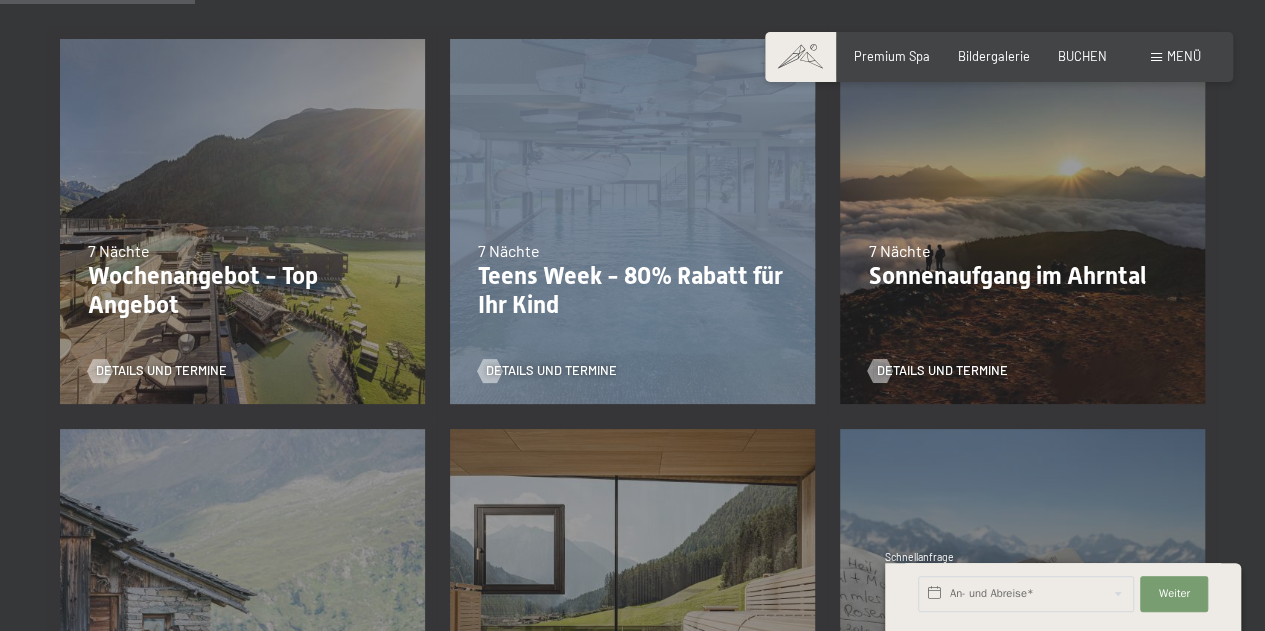 click on "26.07.2025–12.04.2026     09.05.–23.12.2026          7 Nächte         Wochenangebot - Top Angebot                 Details und Termine" at bounding box center [242, 221] 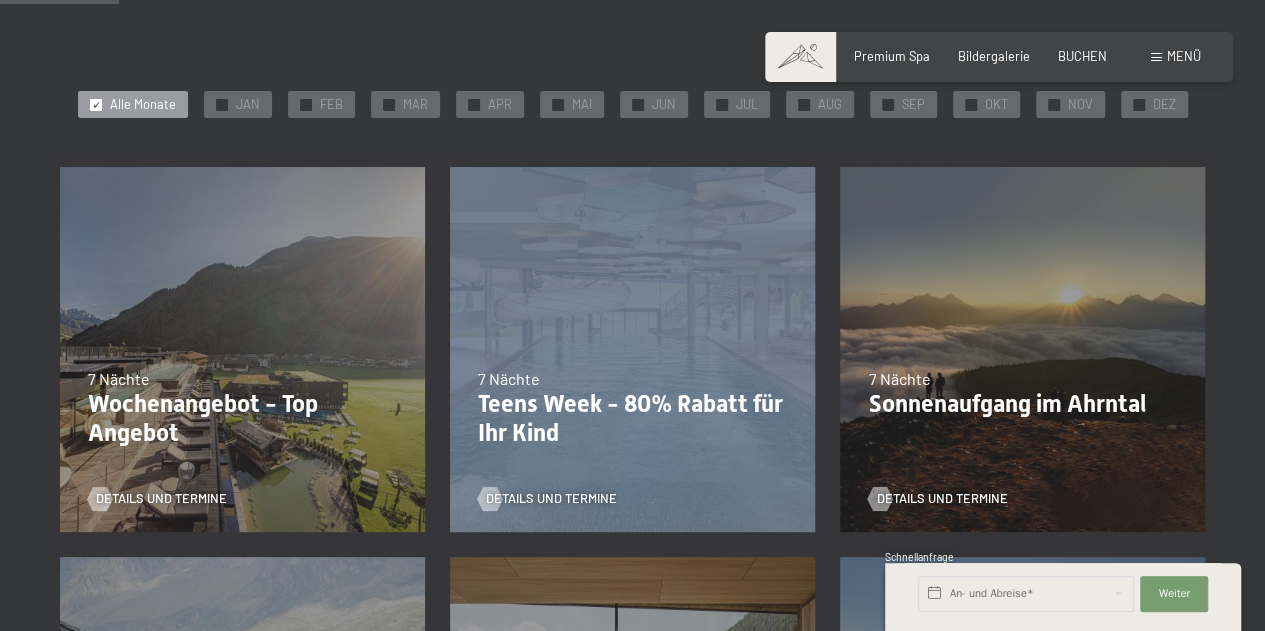 scroll, scrollTop: 274, scrollLeft: 0, axis: vertical 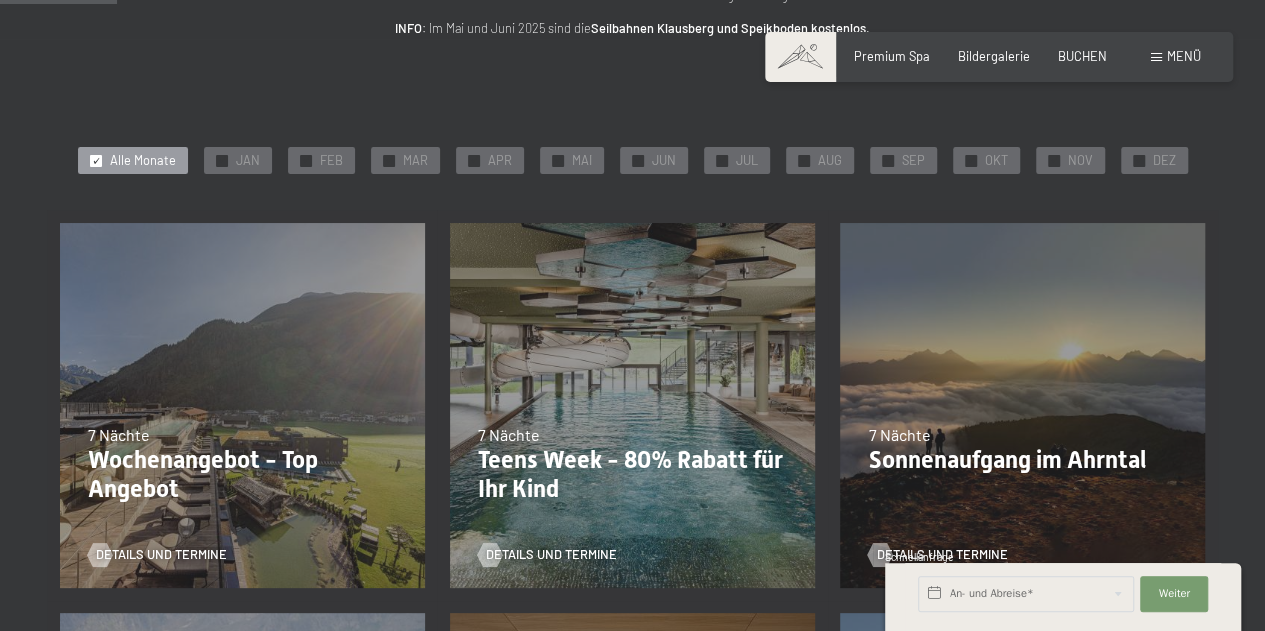 click on "26.07.2025–12.04.2026     09.05.–23.12.2026          7 Nächte         Wochenangebot - Top Angebot                 Details und Termine" at bounding box center (242, 405) 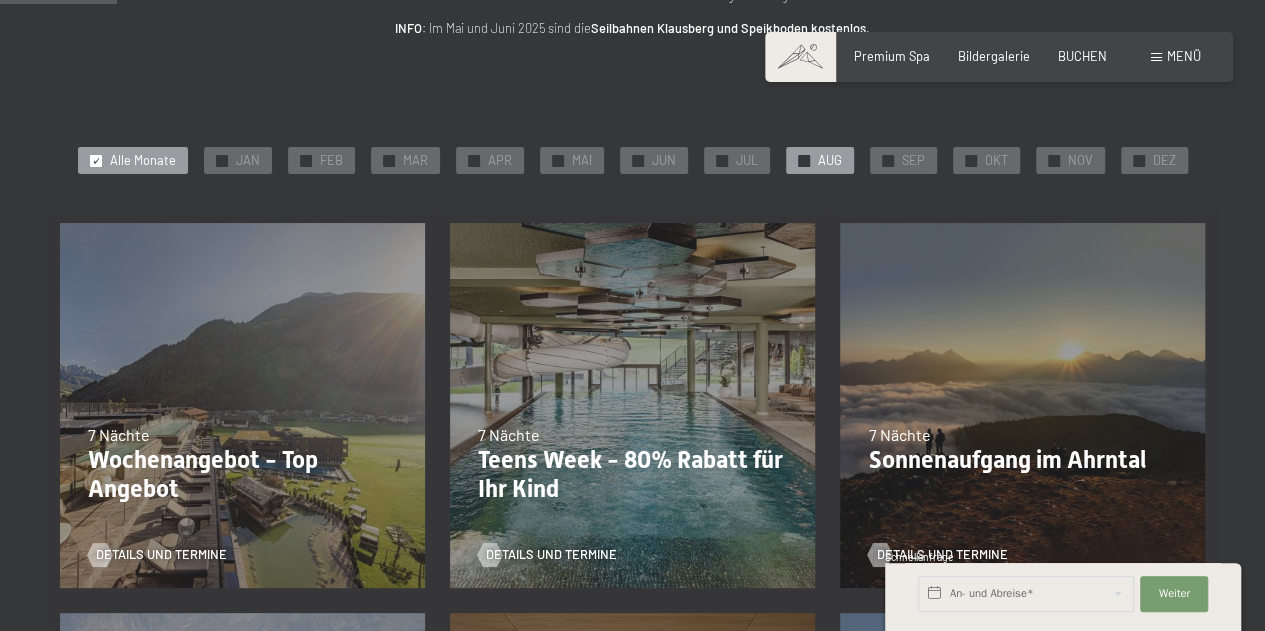 click at bounding box center [804, 161] 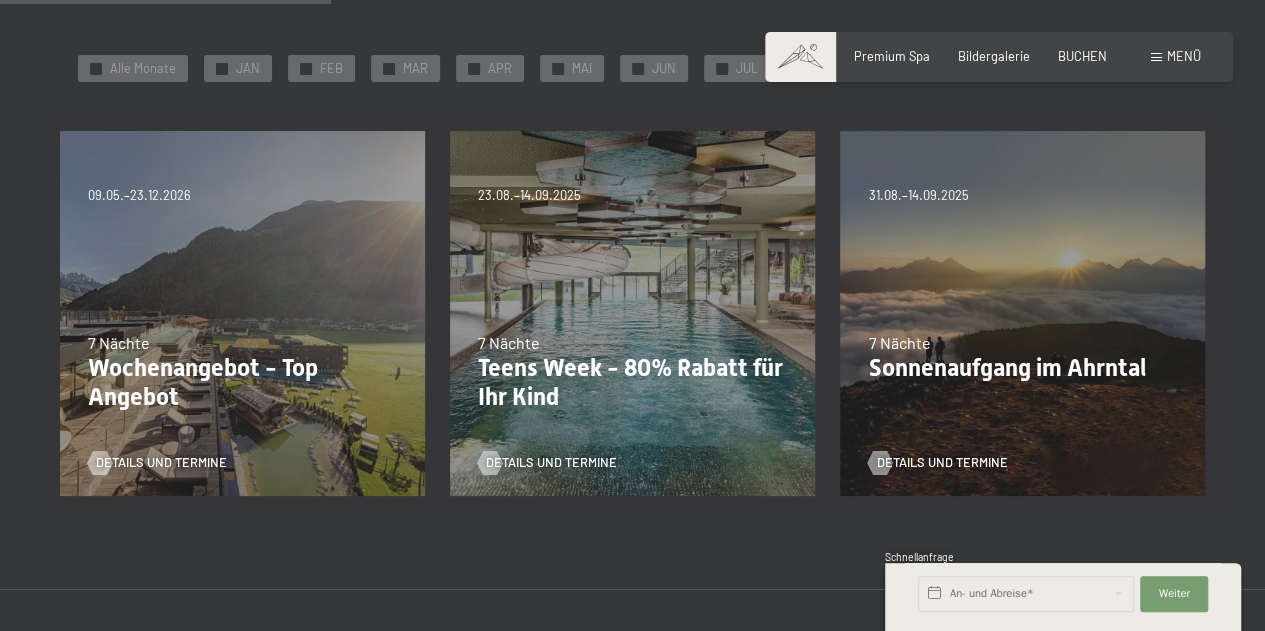 scroll, scrollTop: 373, scrollLeft: 0, axis: vertical 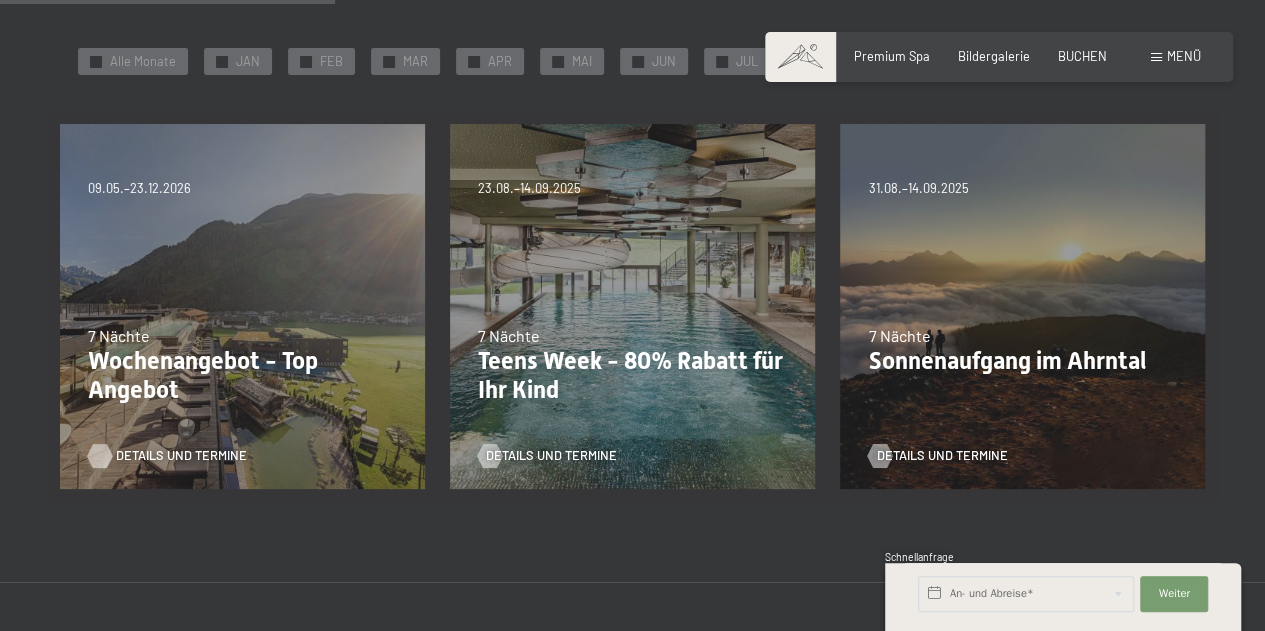 click on "Details und Termine" at bounding box center (181, 456) 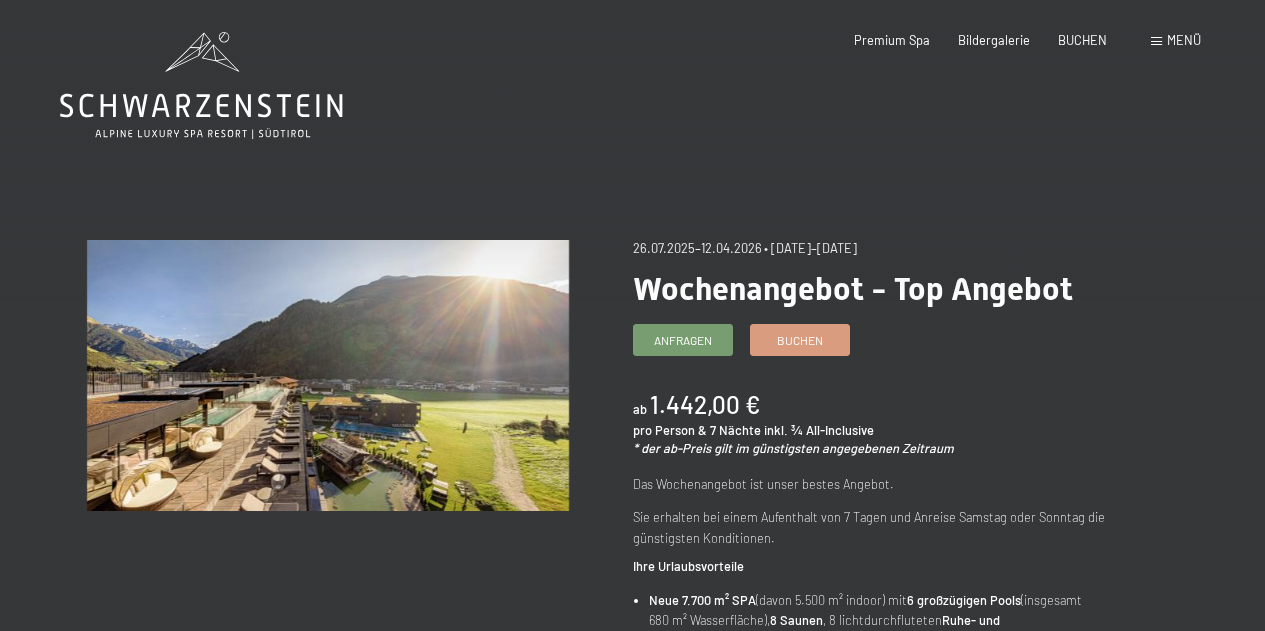 scroll, scrollTop: 0, scrollLeft: 0, axis: both 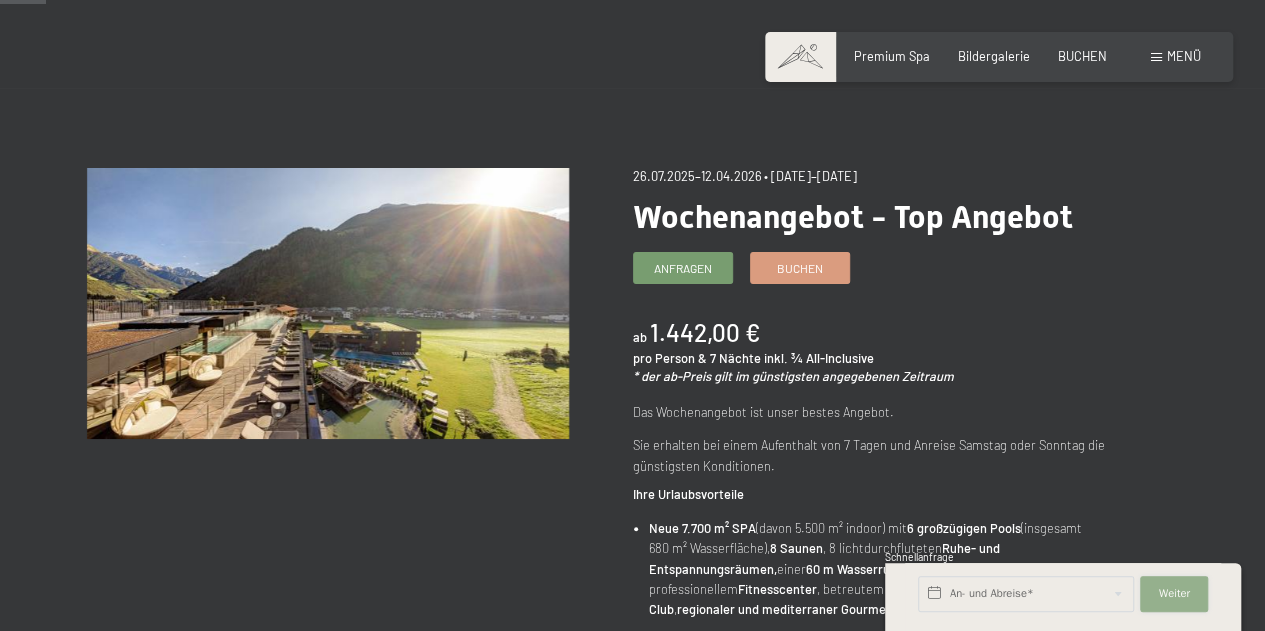 click on "Weiter" at bounding box center (1174, 594) 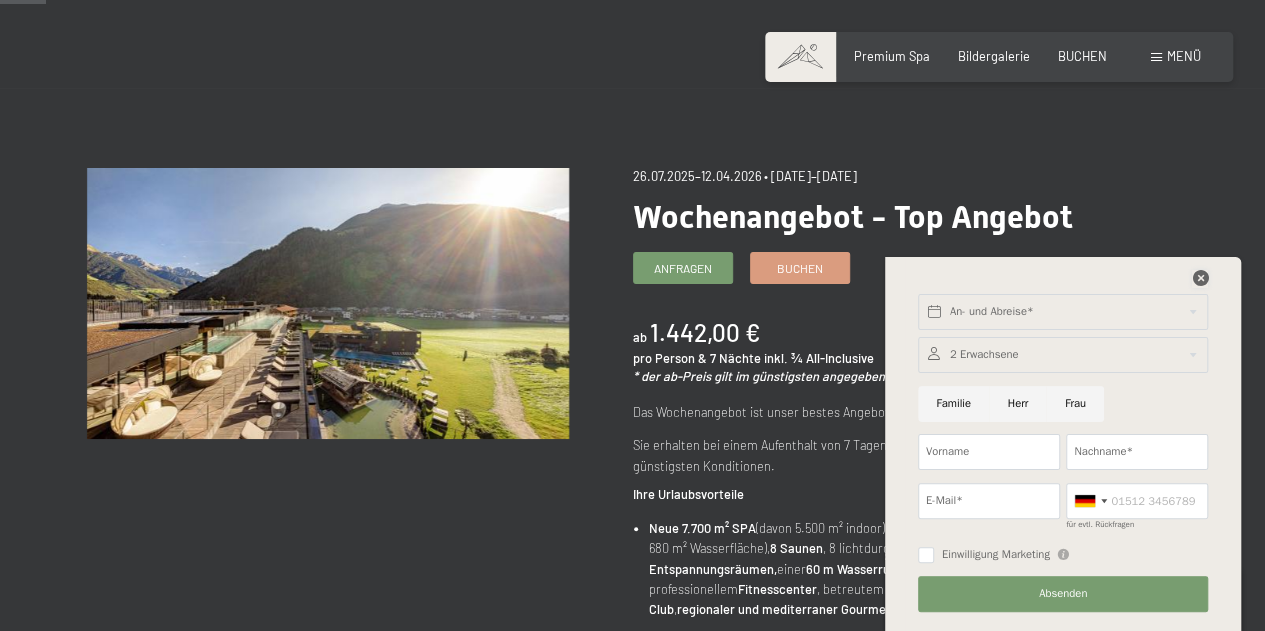 click at bounding box center (1200, 278) 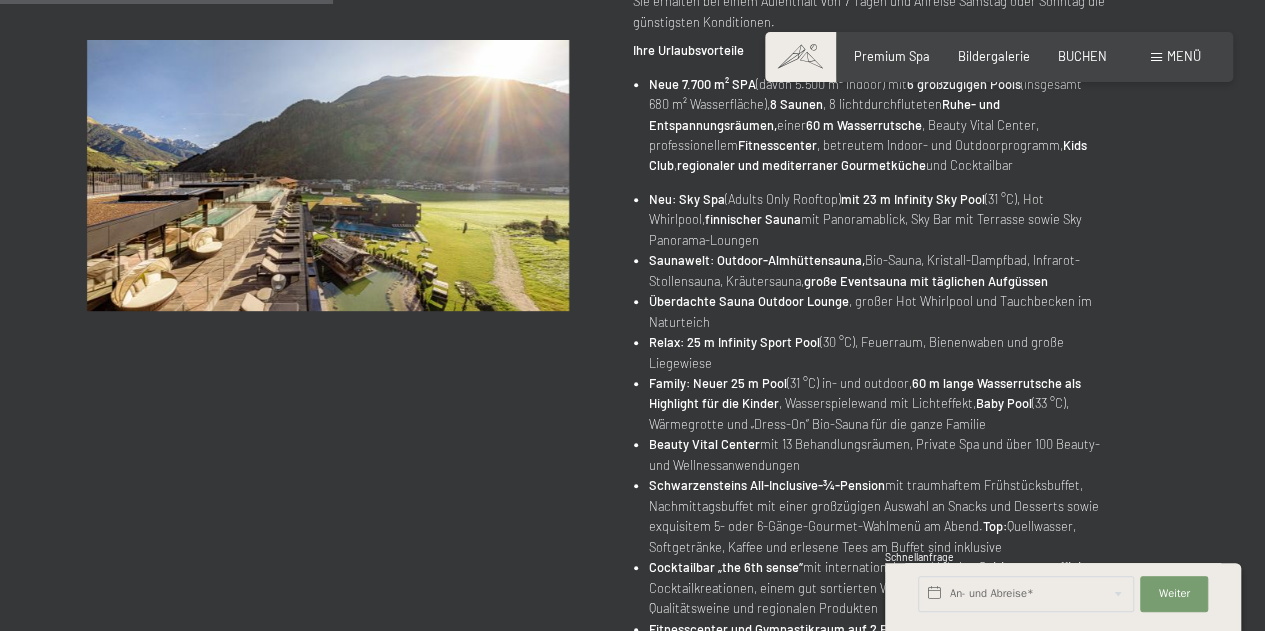 scroll, scrollTop: 517, scrollLeft: 0, axis: vertical 